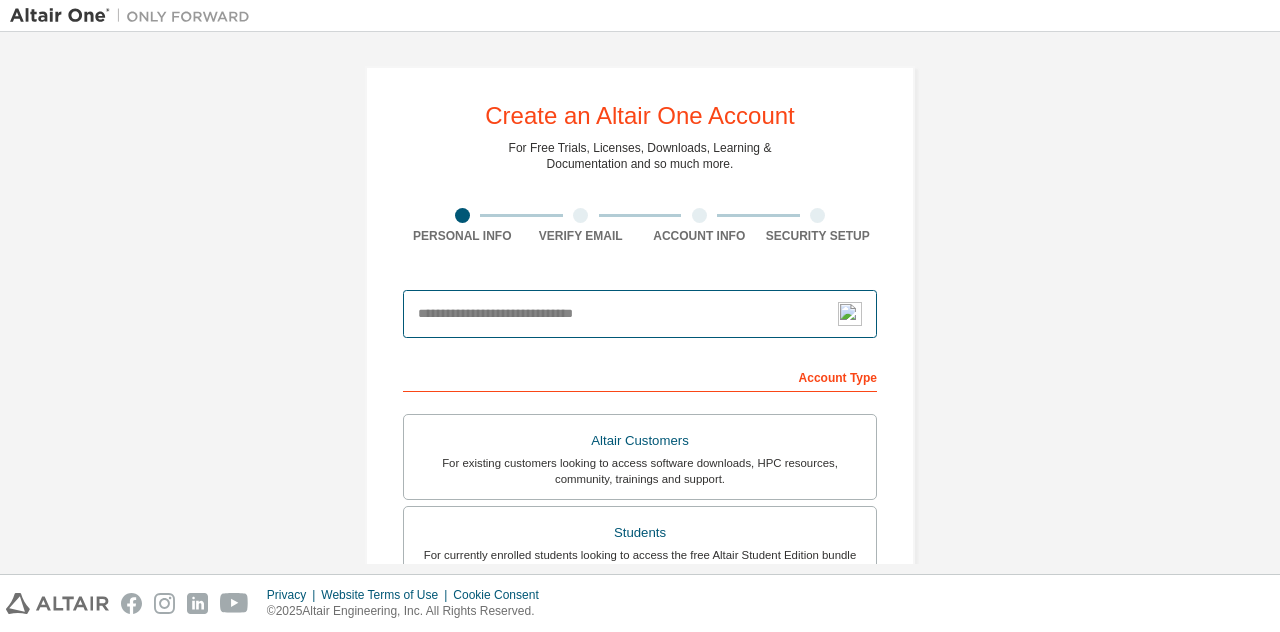 scroll, scrollTop: 0, scrollLeft: 0, axis: both 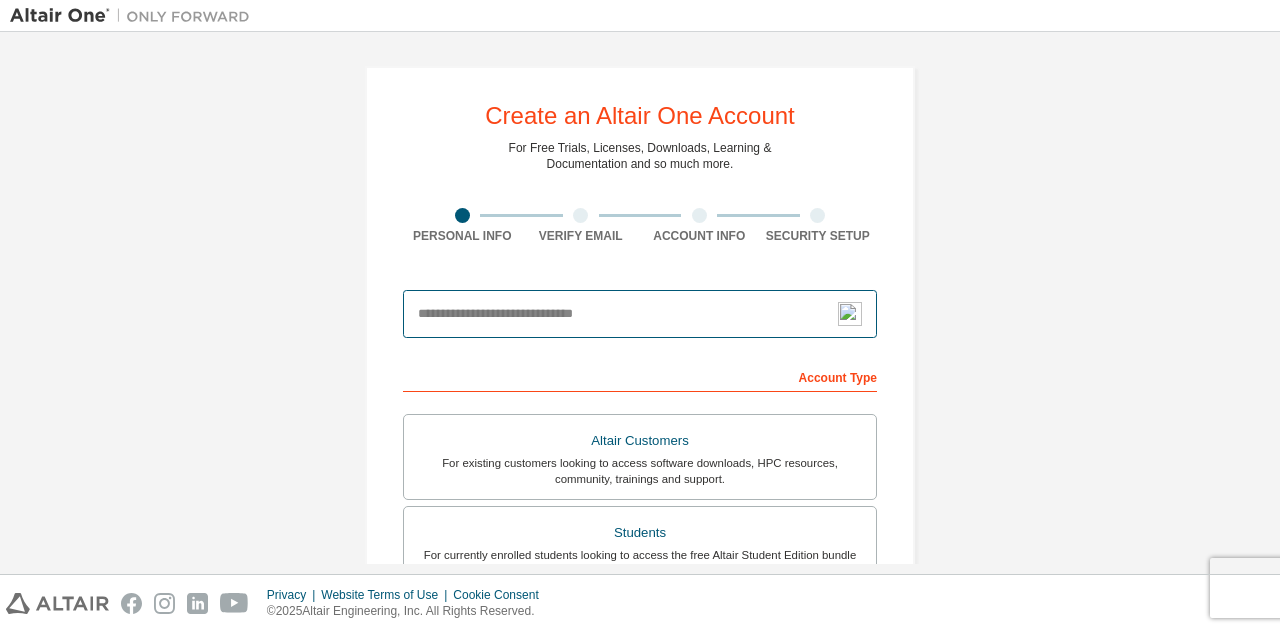 type on "**********" 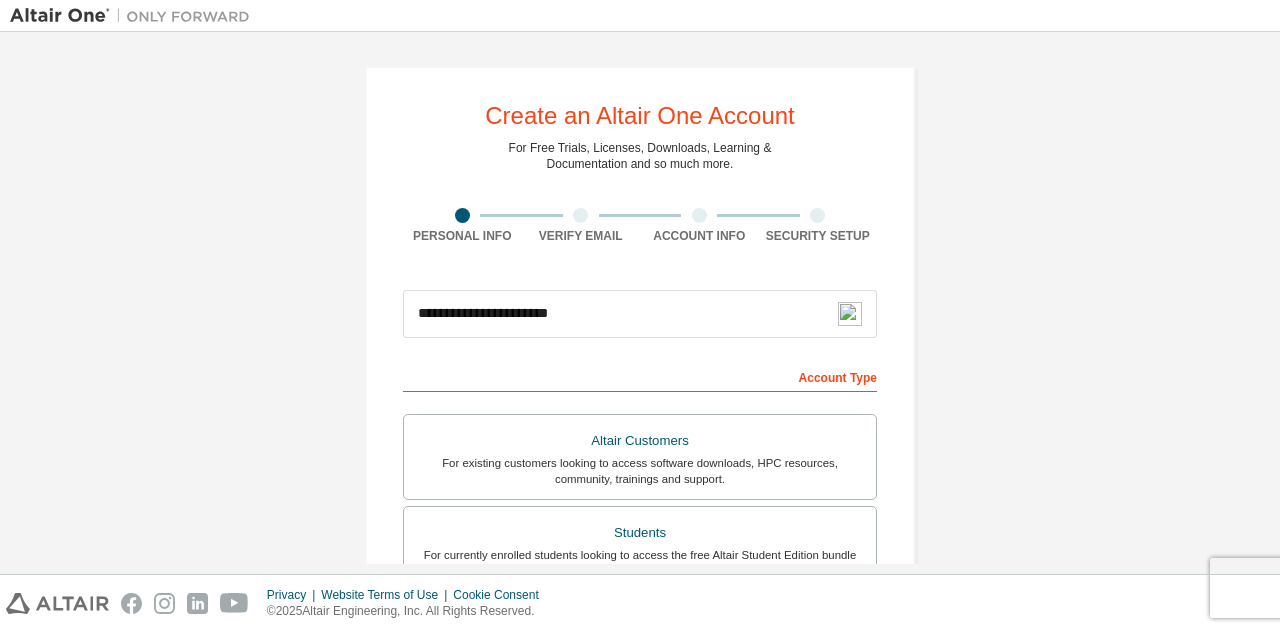 type on "******" 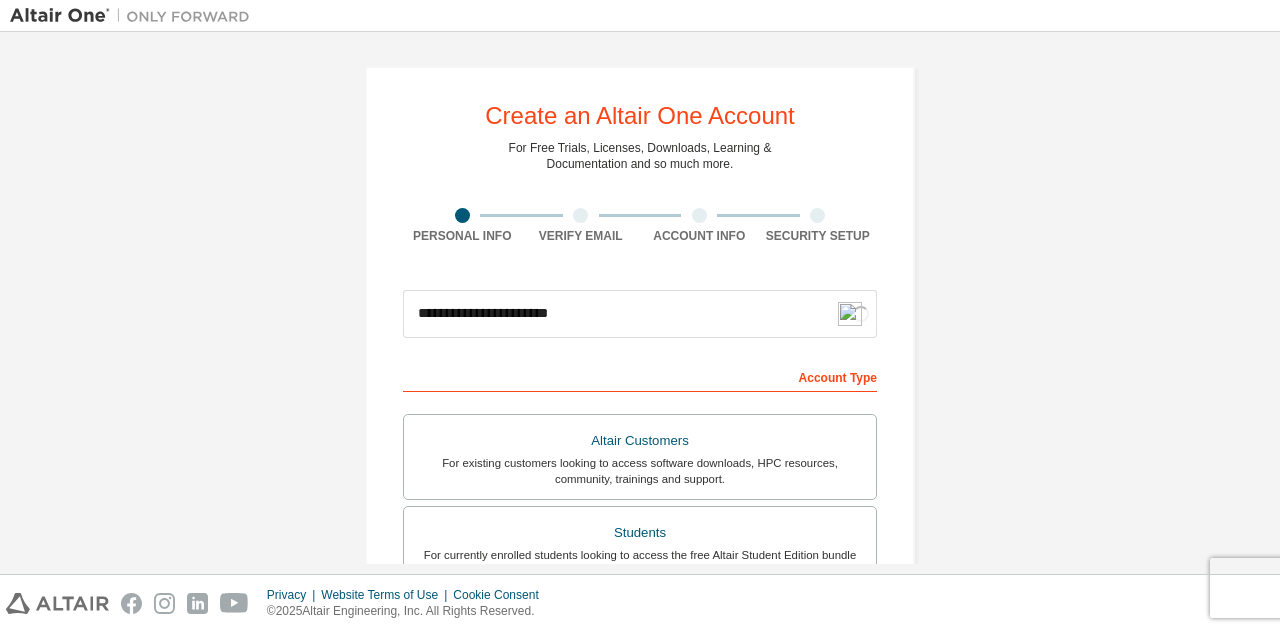 click on "**********" at bounding box center (640, 571) 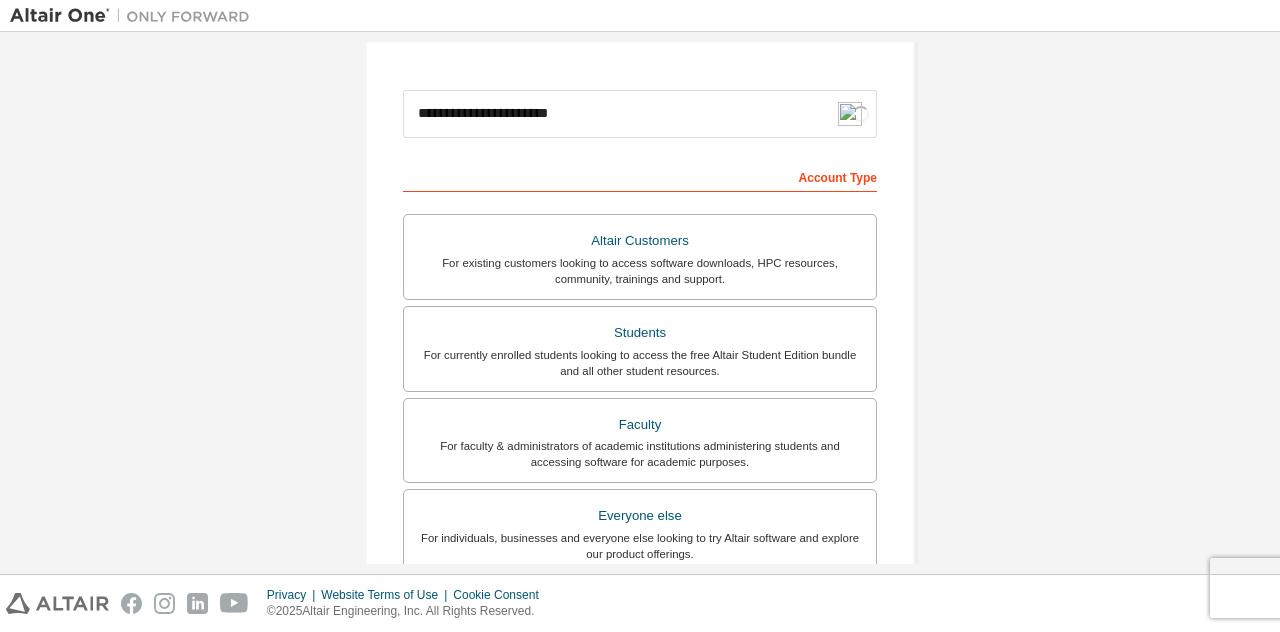 scroll, scrollTop: 300, scrollLeft: 0, axis: vertical 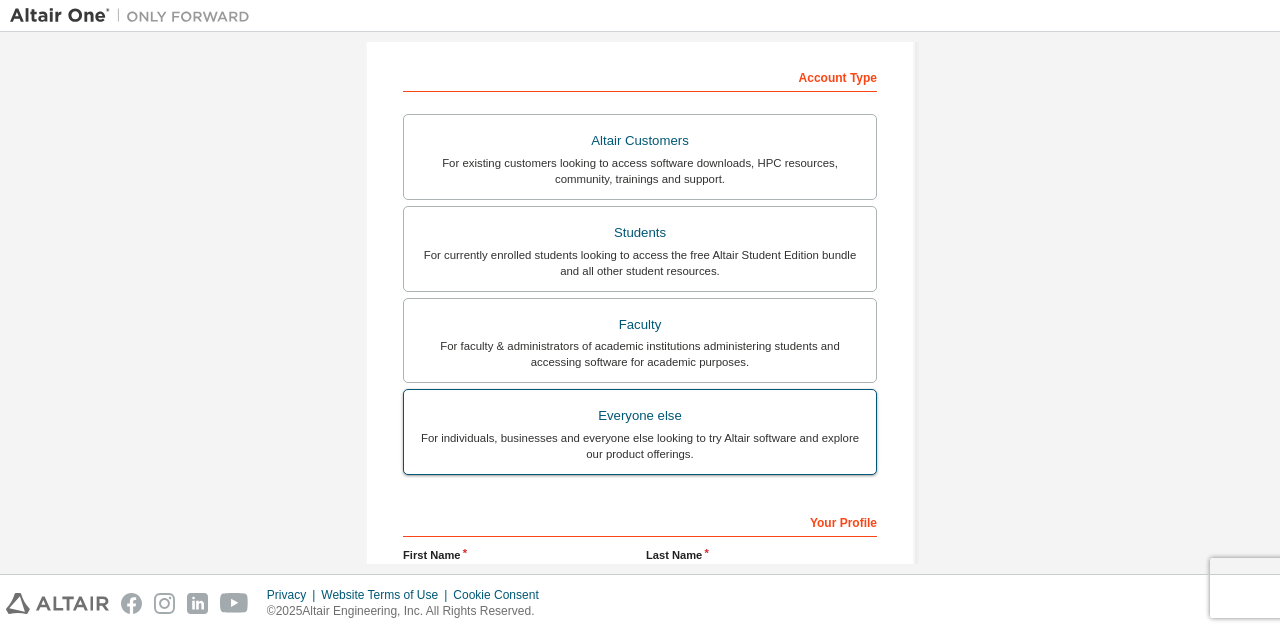 click on "For individuals, businesses and everyone else looking to try Altair software and explore our product offerings." at bounding box center (640, 446) 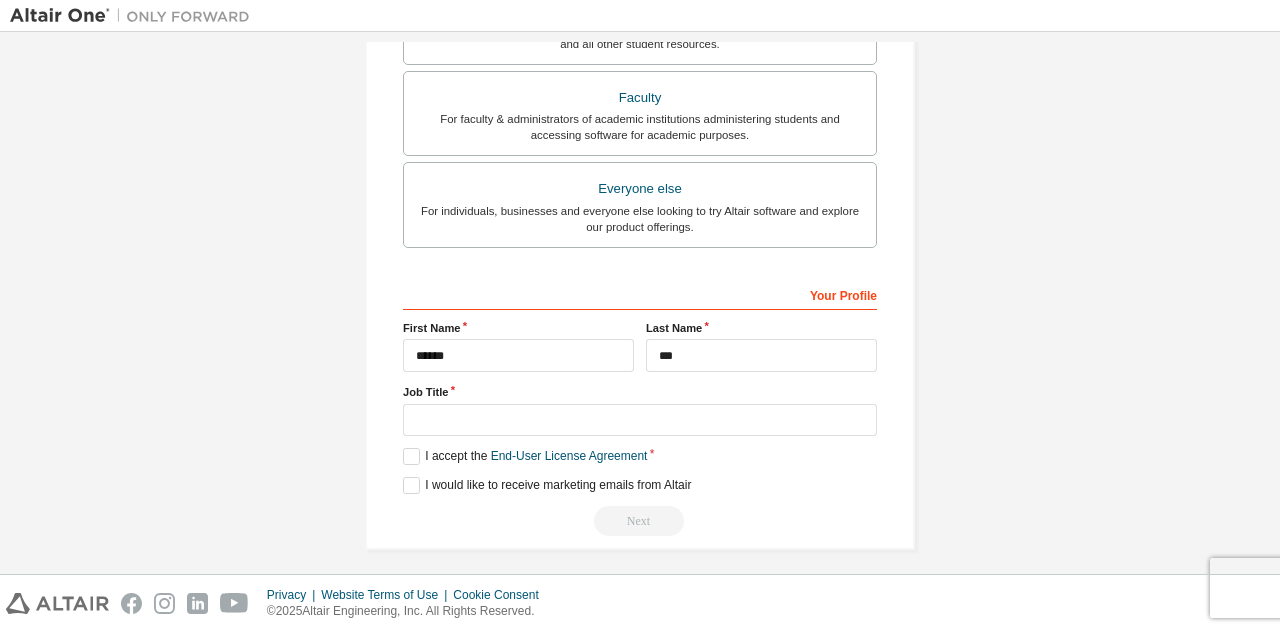 scroll, scrollTop: 532, scrollLeft: 0, axis: vertical 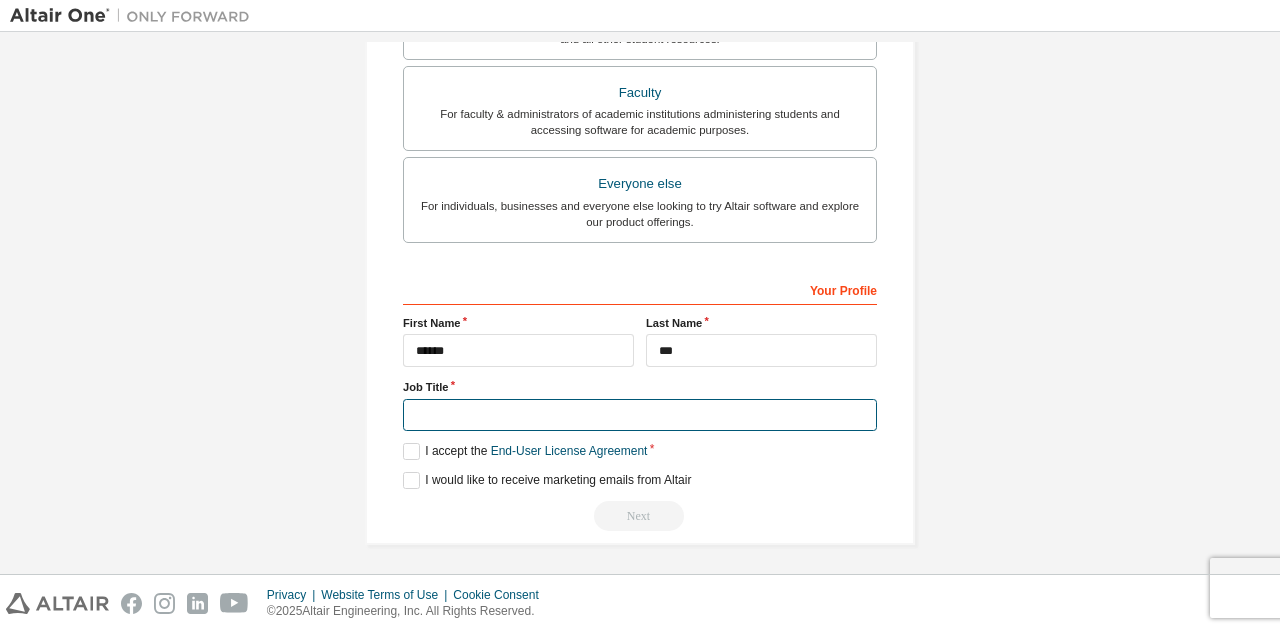 click at bounding box center (640, 415) 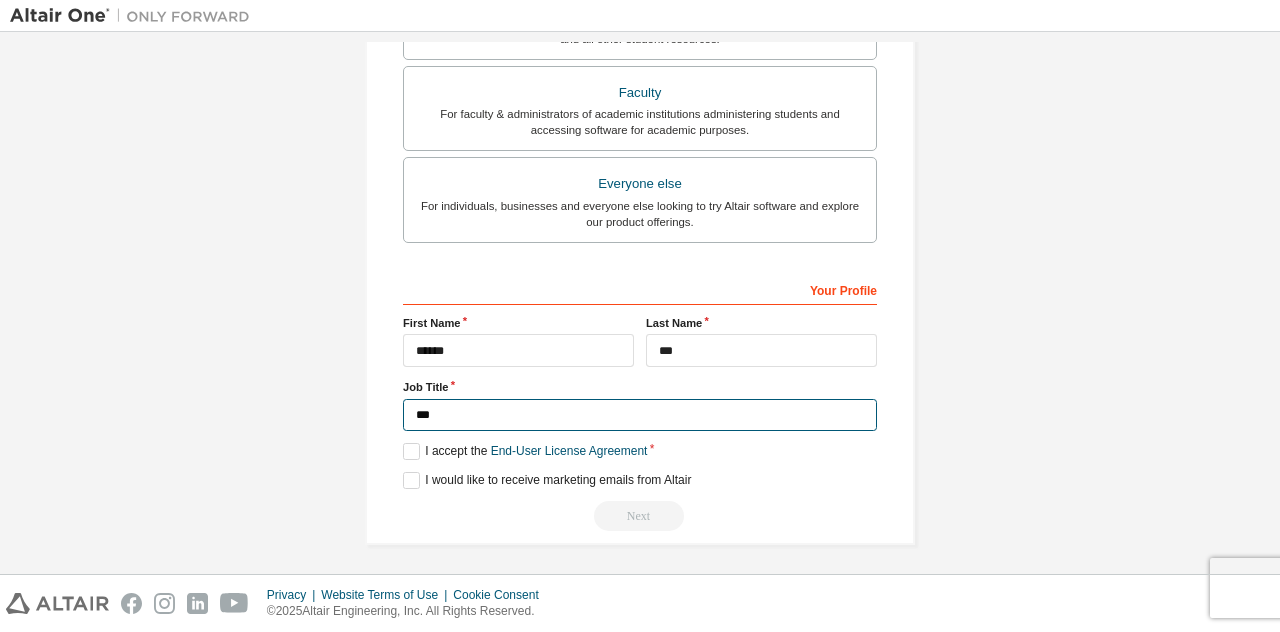 type on "*" 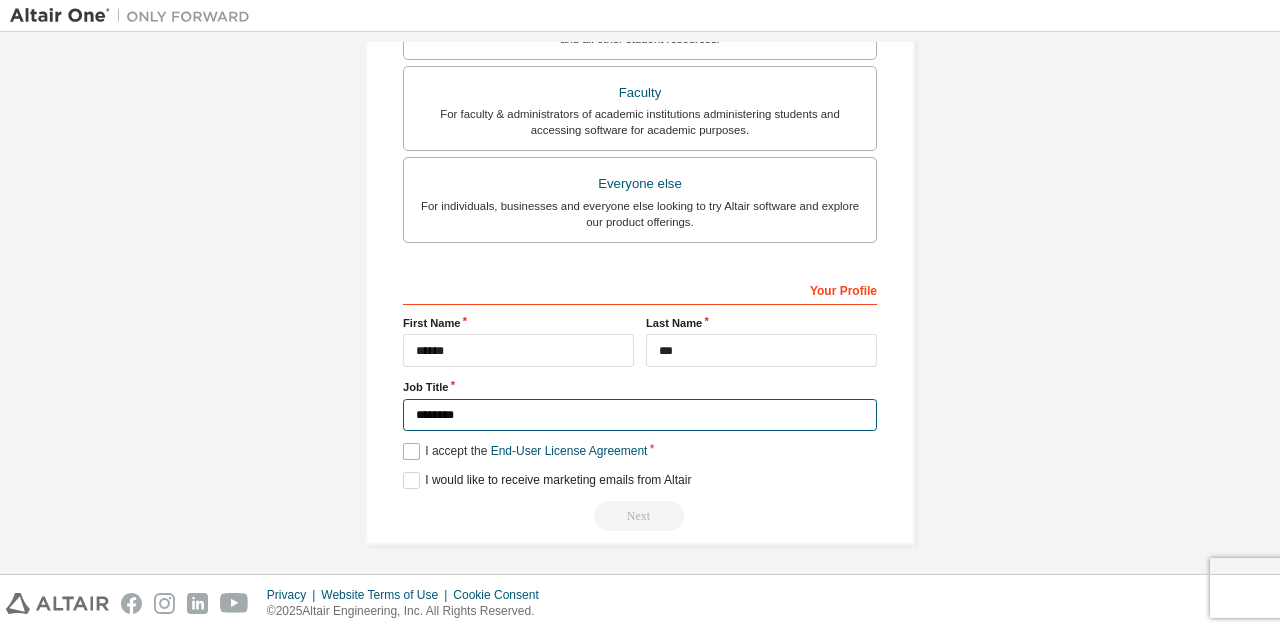 type on "********" 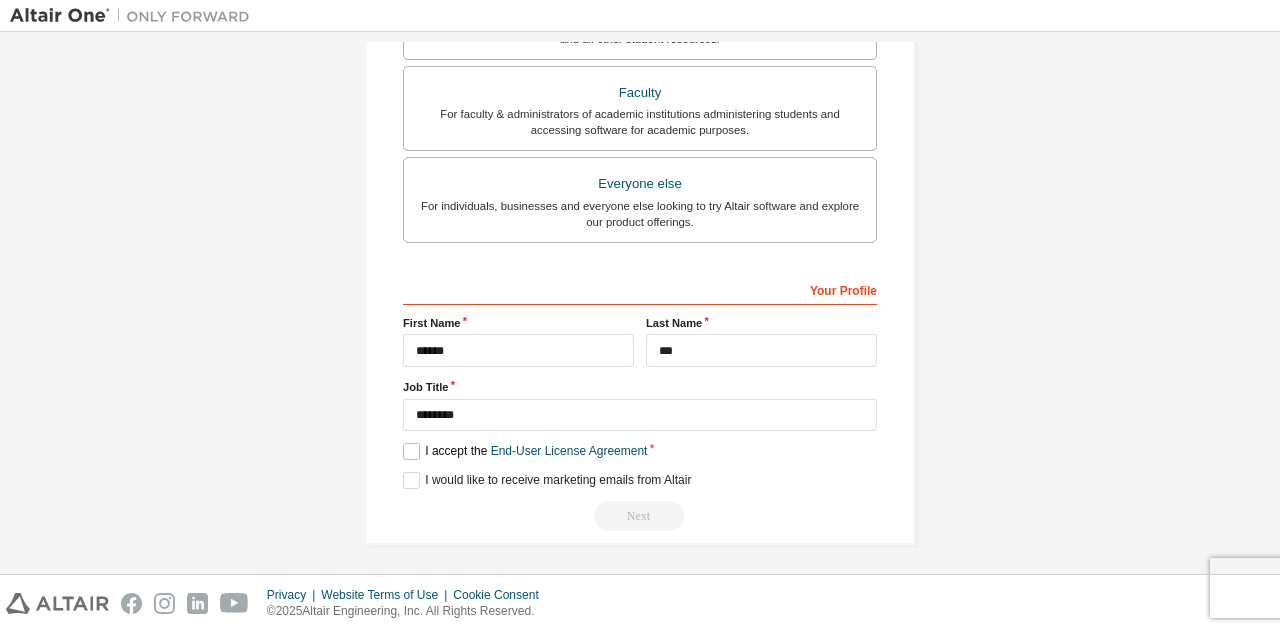 click on "I accept the    End-User License Agreement" at bounding box center [525, 451] 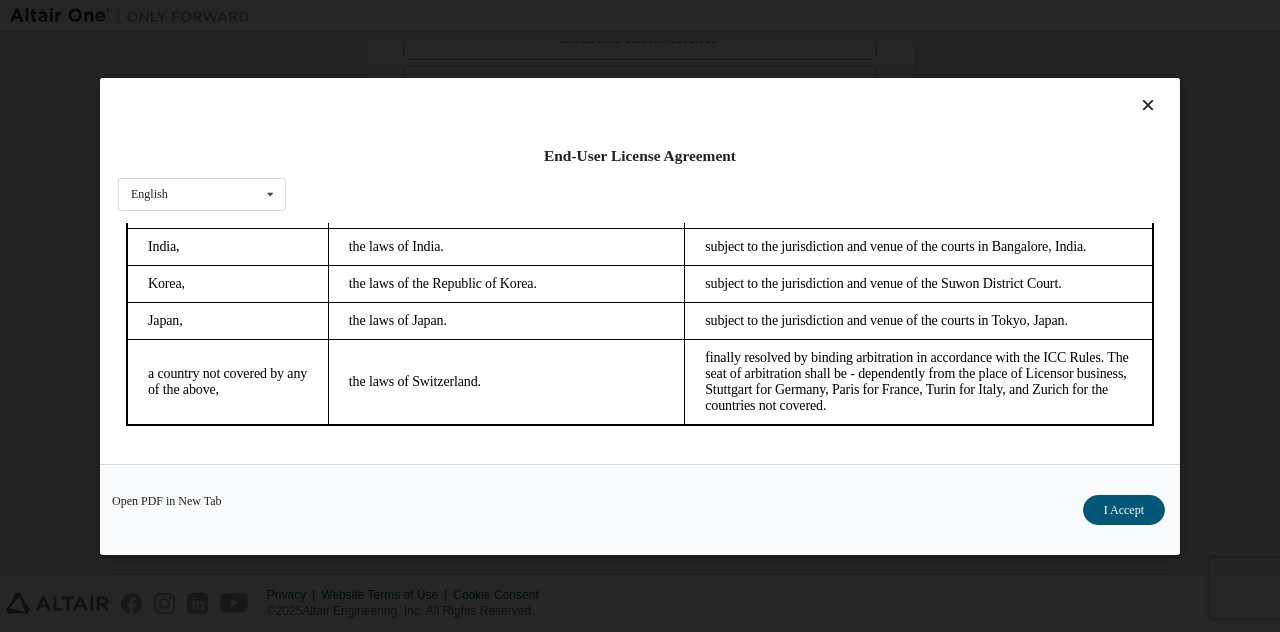scroll, scrollTop: 5626, scrollLeft: 0, axis: vertical 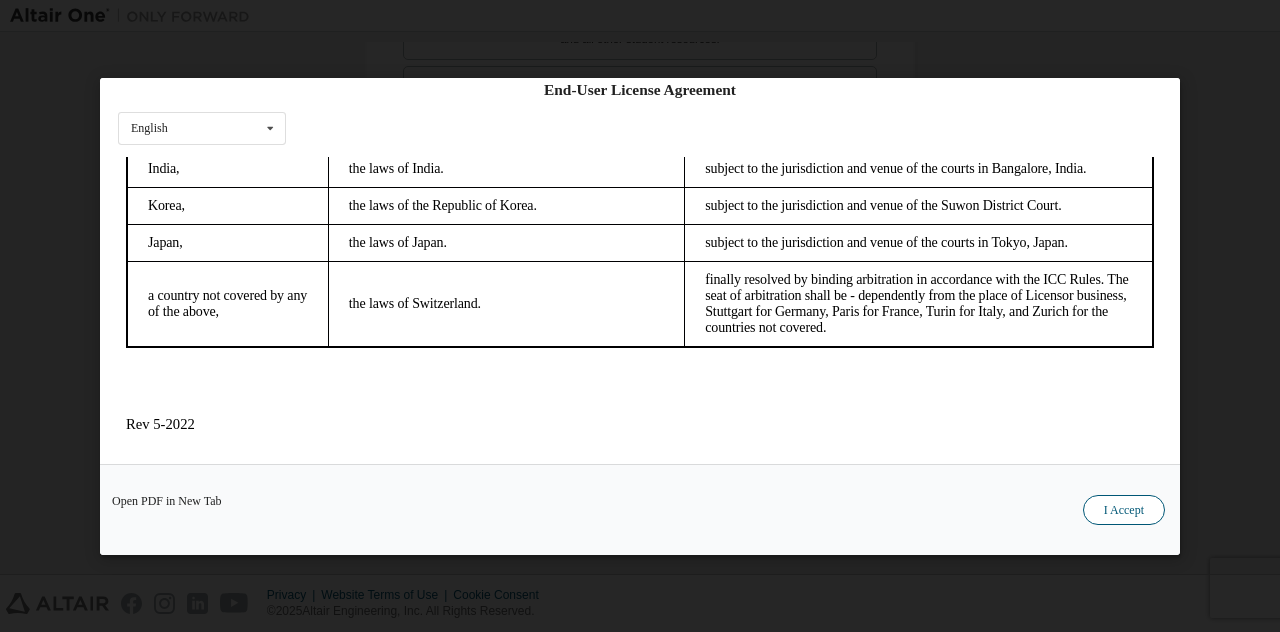 click on "I Accept" at bounding box center (1124, 509) 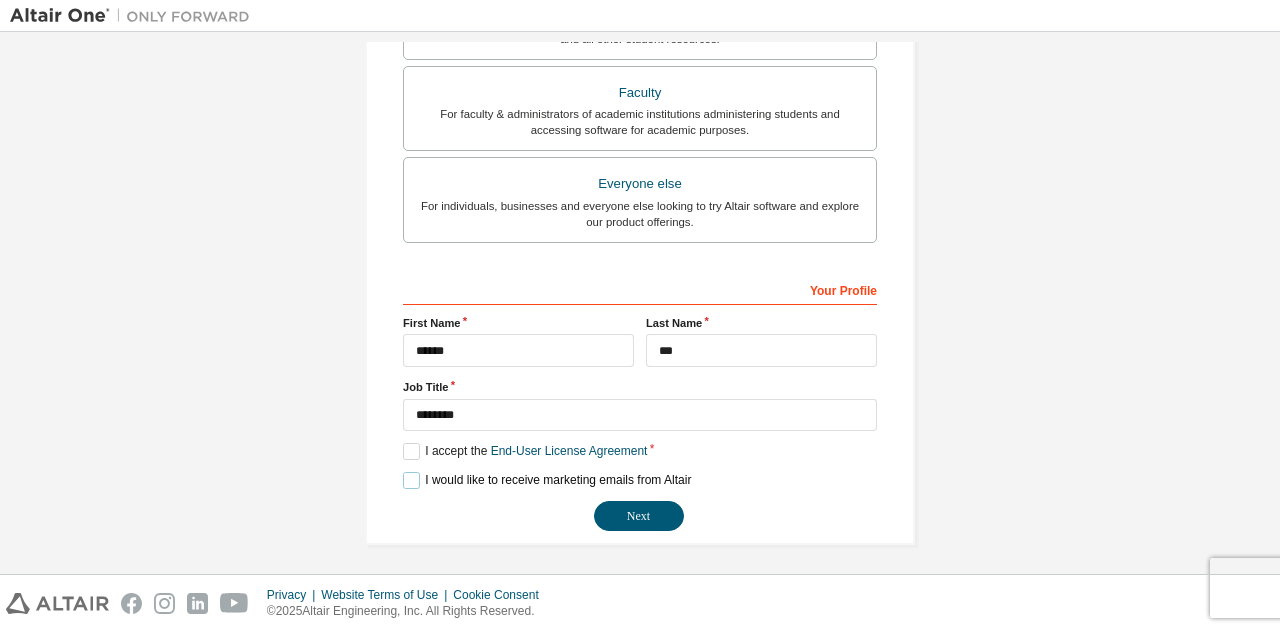 click on "I would like to receive marketing emails from Altair" at bounding box center (547, 480) 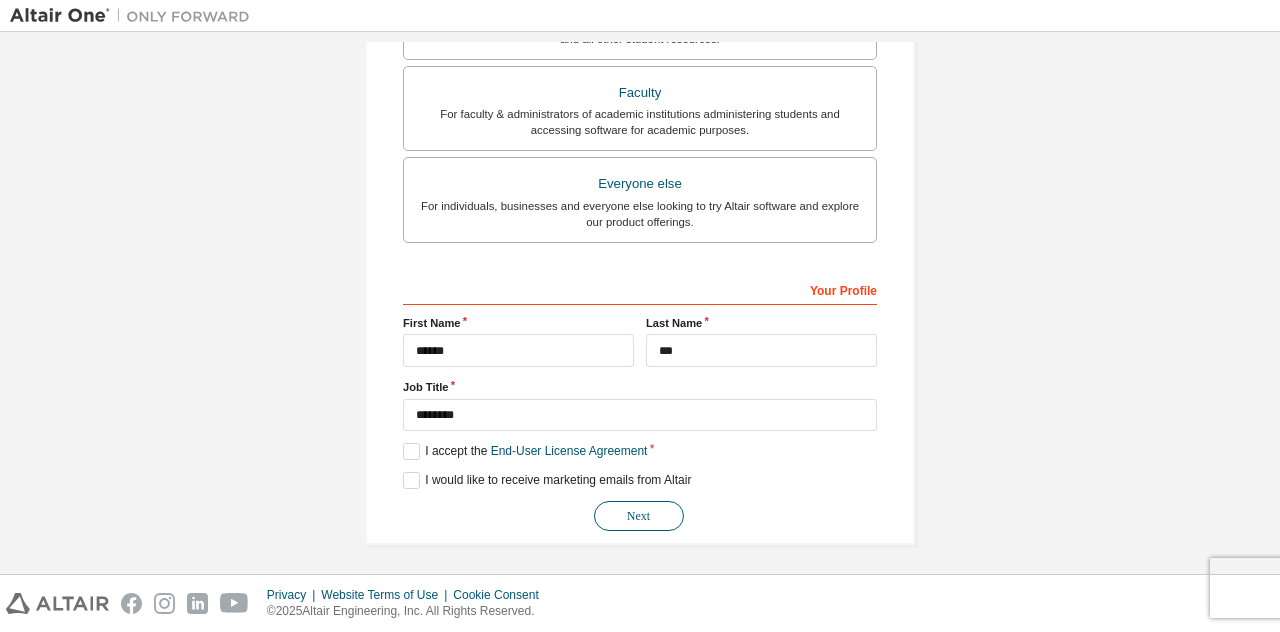click on "Next" at bounding box center [639, 516] 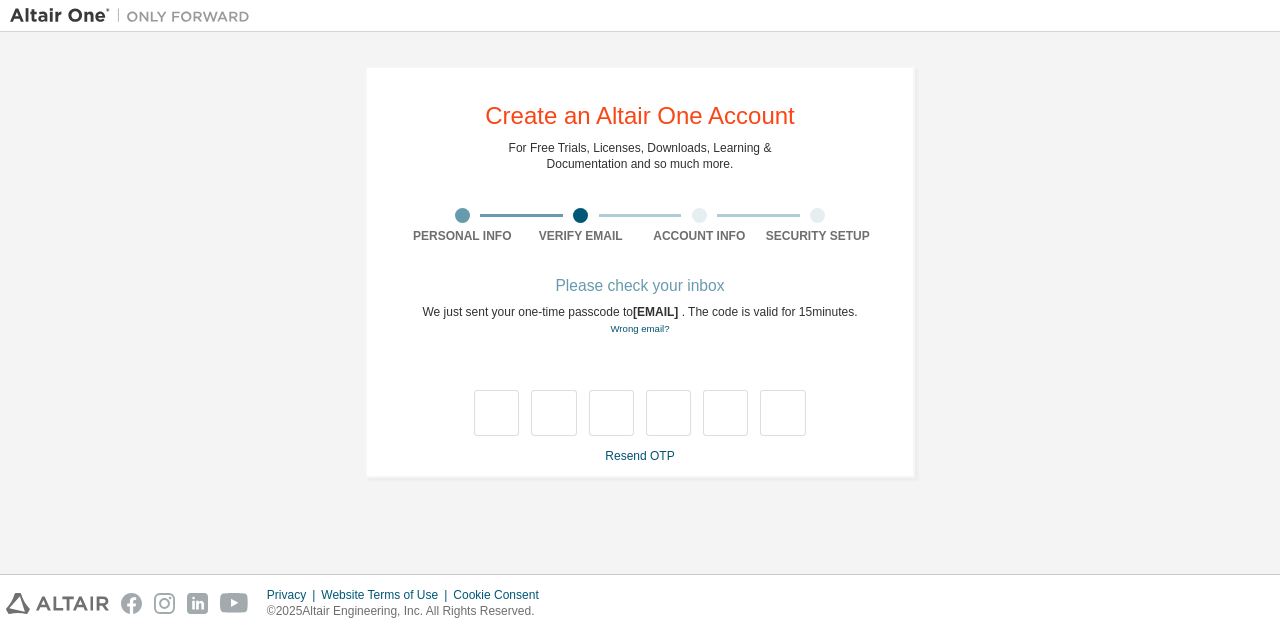 scroll, scrollTop: 0, scrollLeft: 0, axis: both 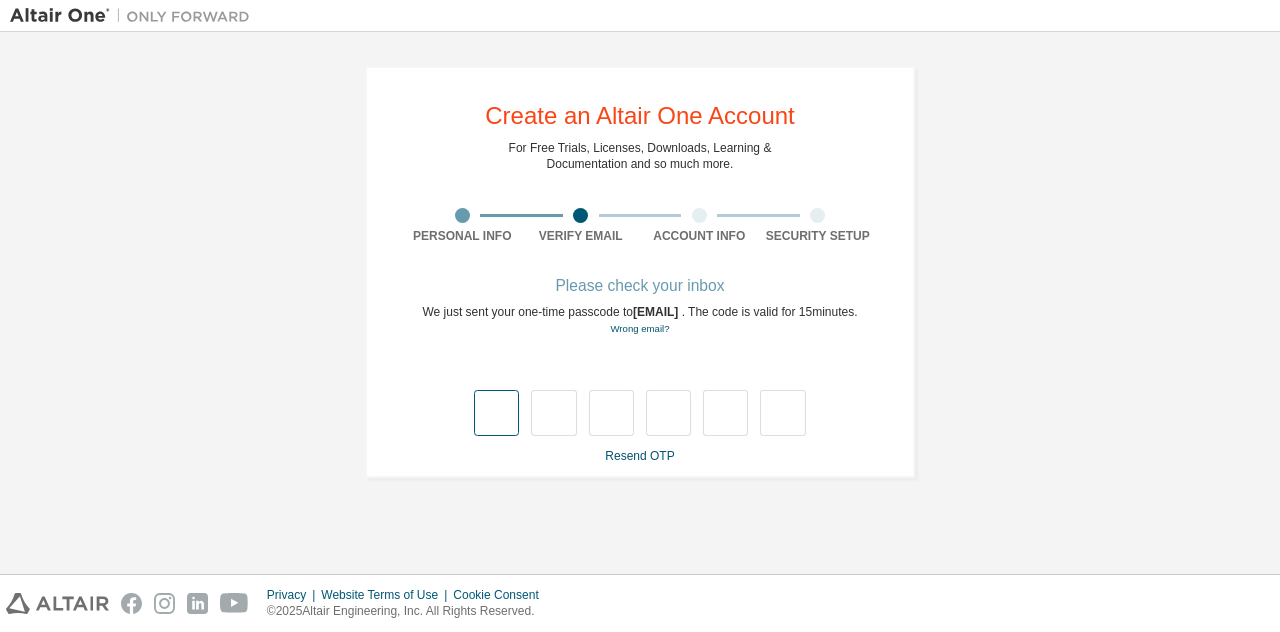 type on "*" 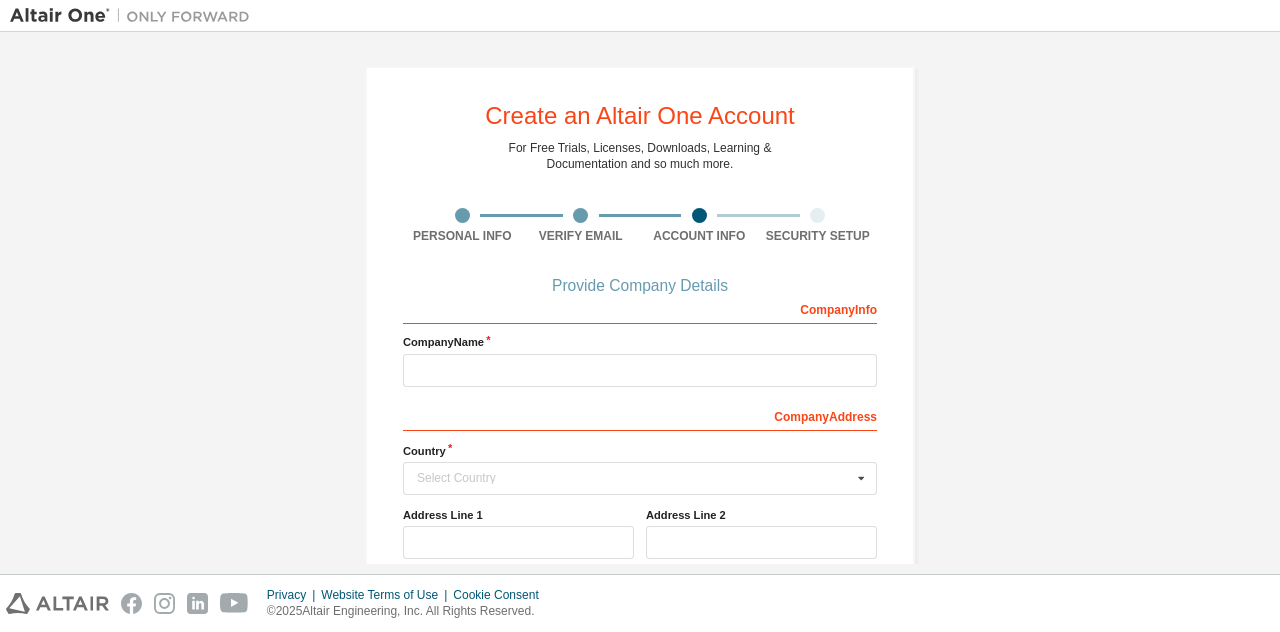 click on "Company  Name" at bounding box center [640, 342] 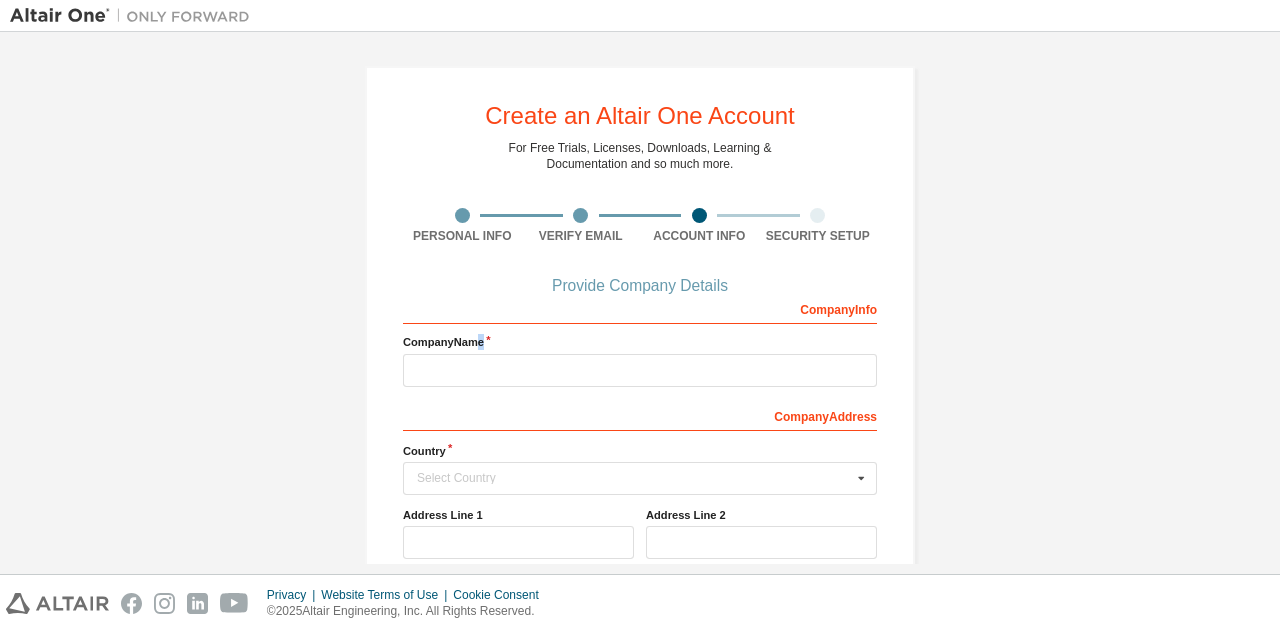 click 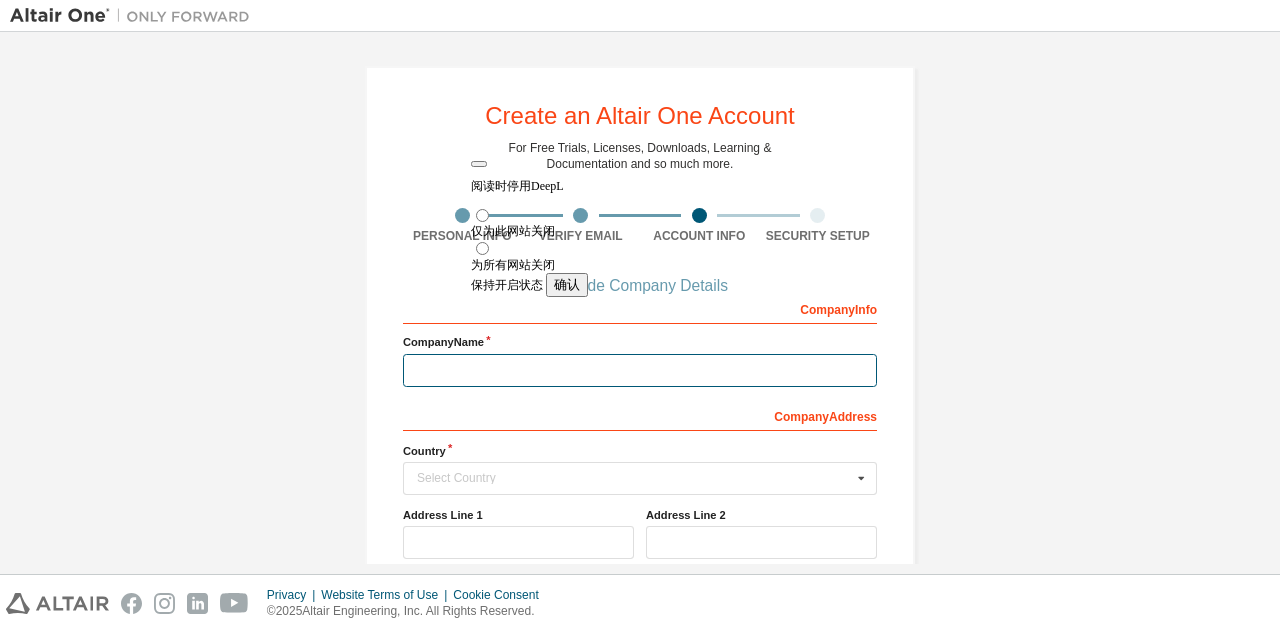 click at bounding box center [640, 370] 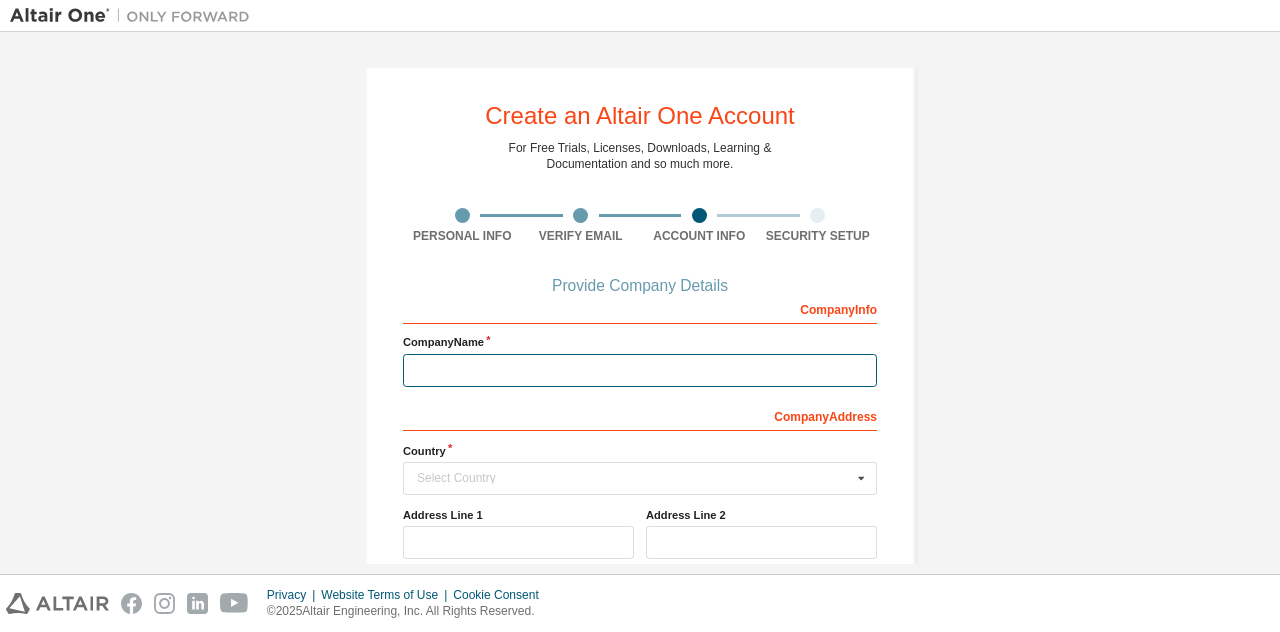type on "**" 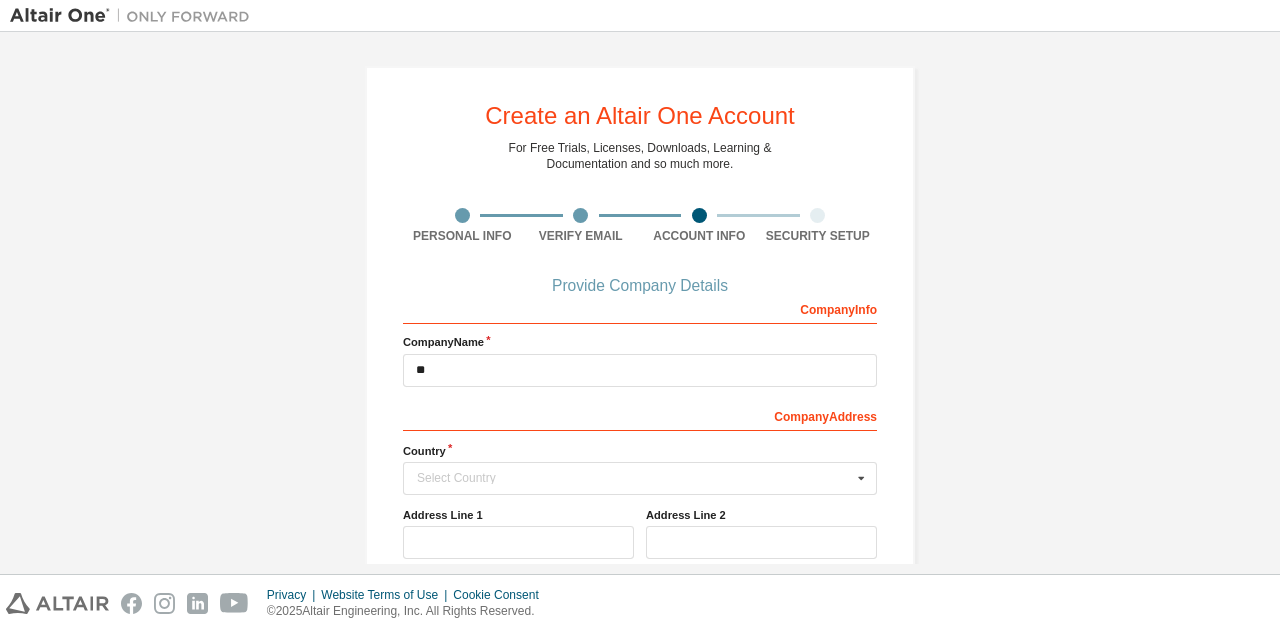 type 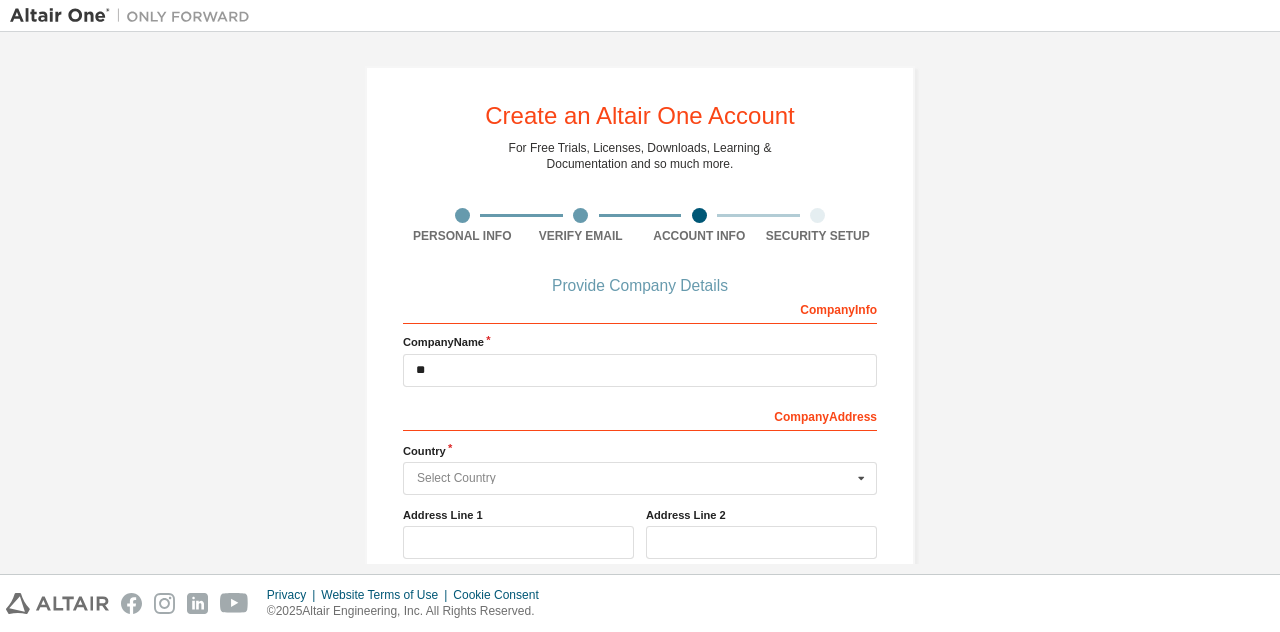 type on "**" 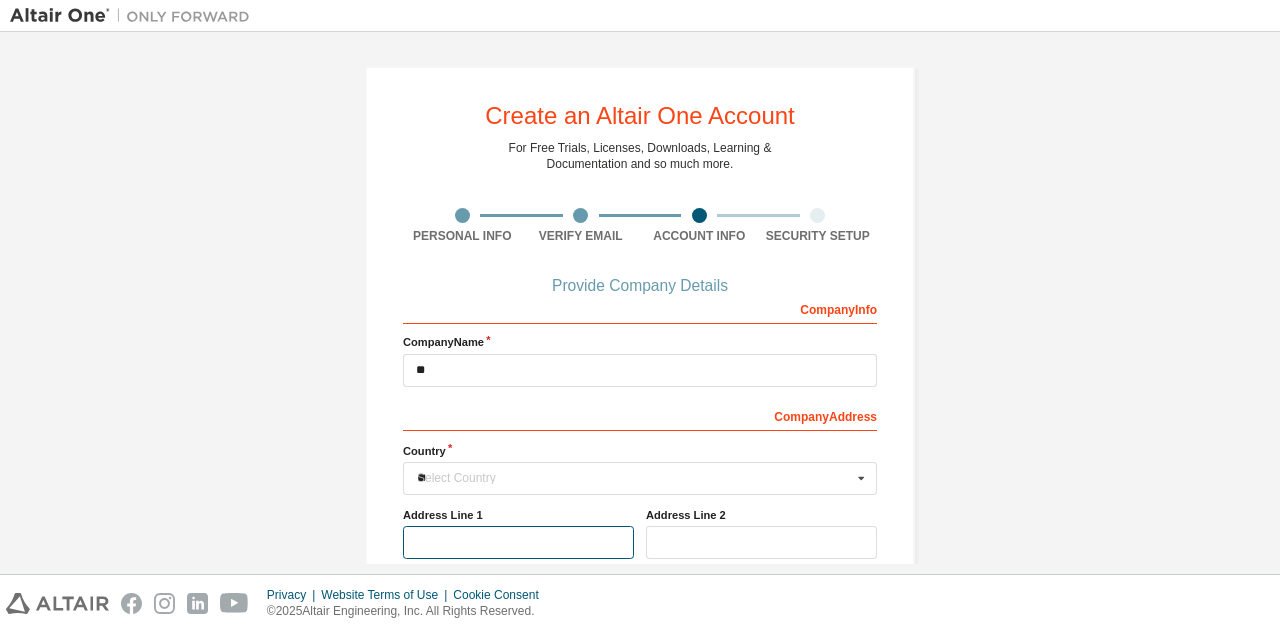 type on "**********" 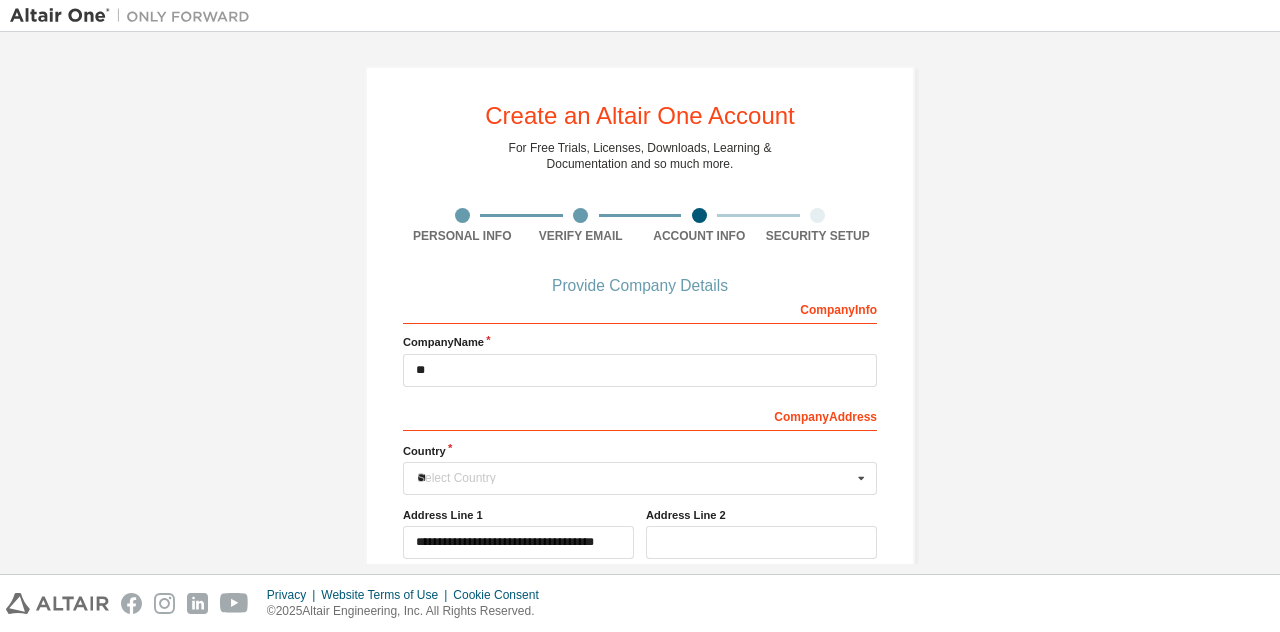 type on "******" 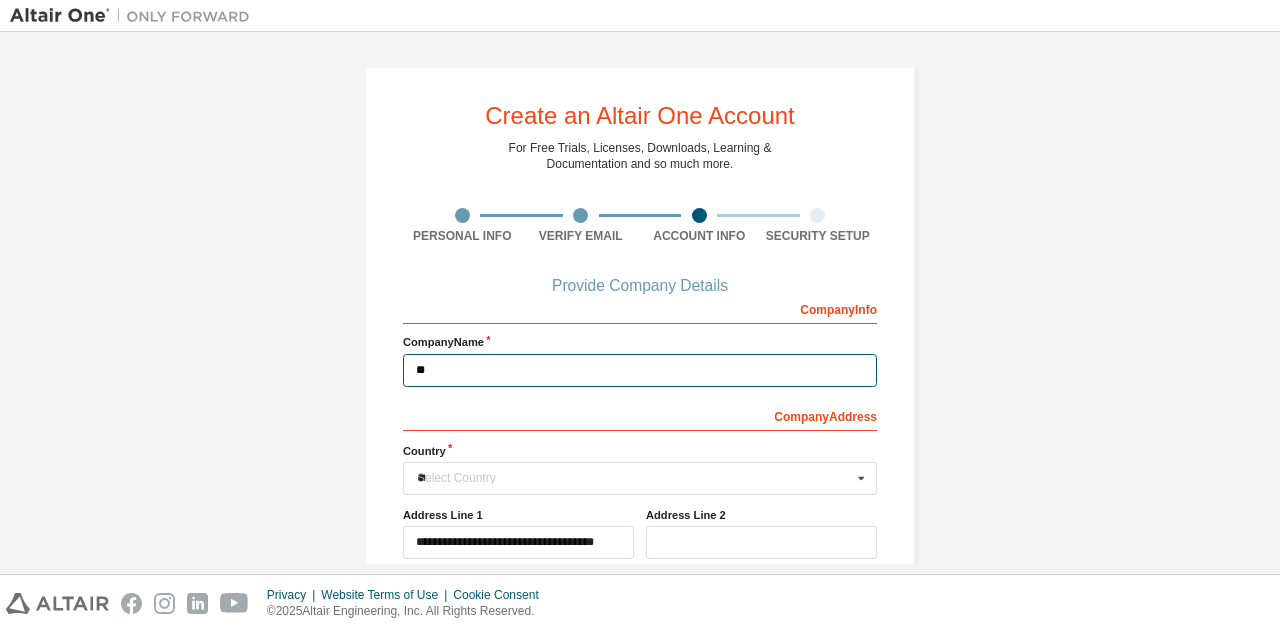 type 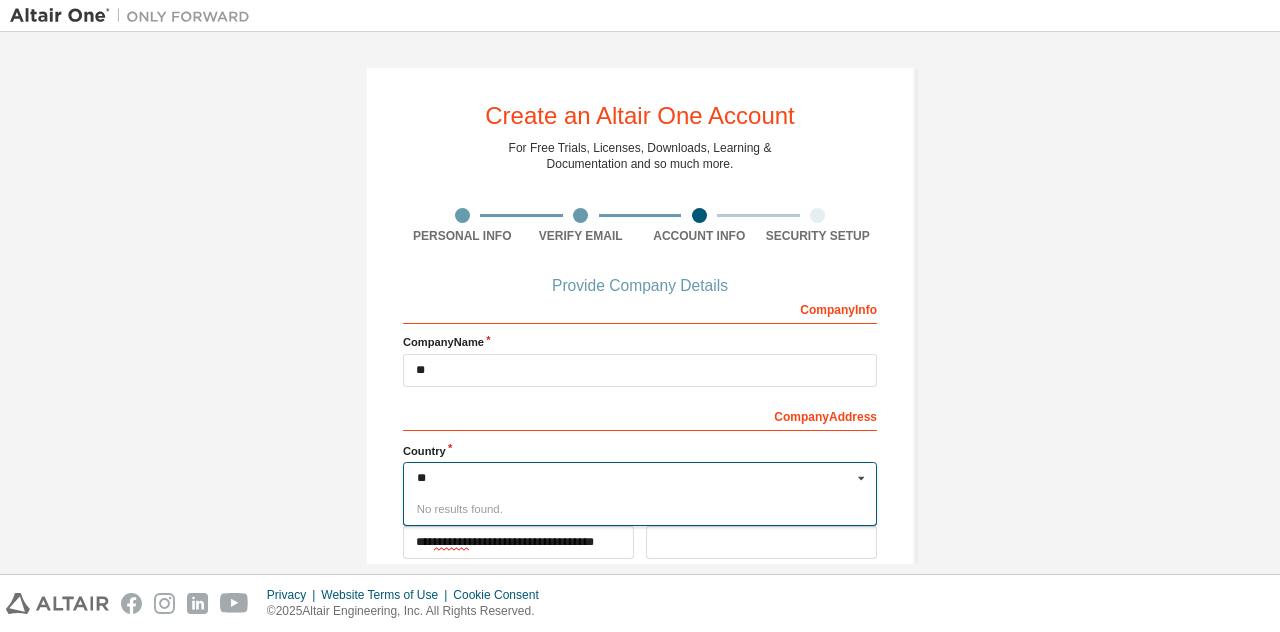 type 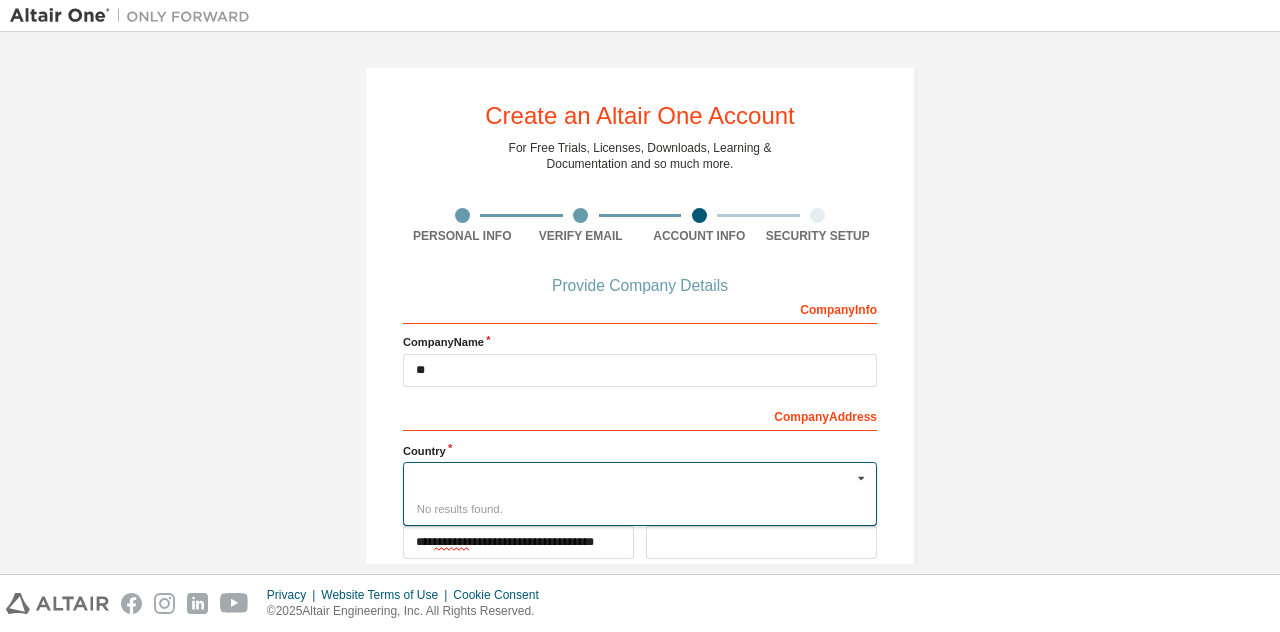 click on "Company  Address" at bounding box center [640, 415] 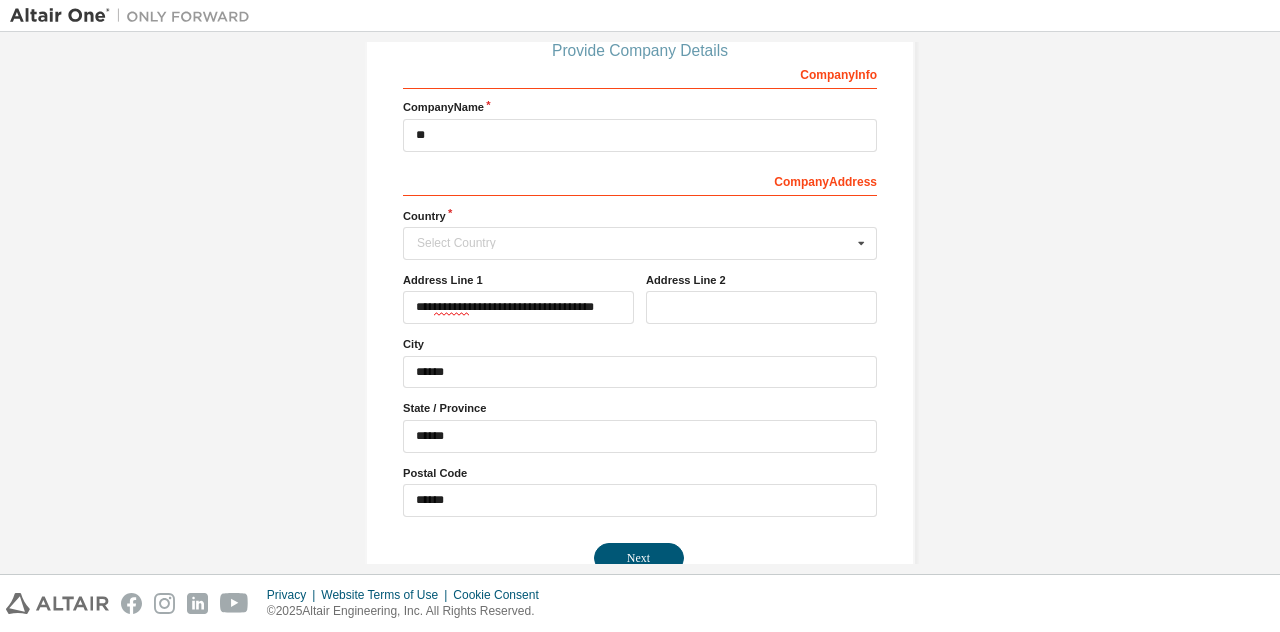 scroll, scrollTop: 176, scrollLeft: 0, axis: vertical 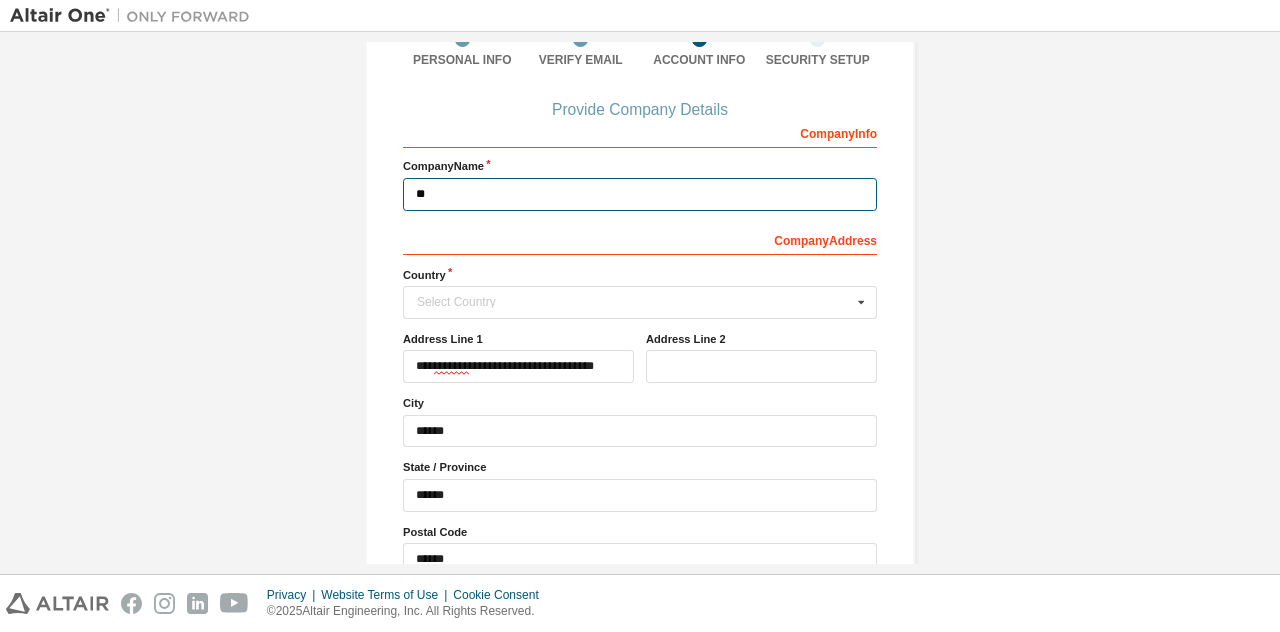 click on "**" at bounding box center [640, 194] 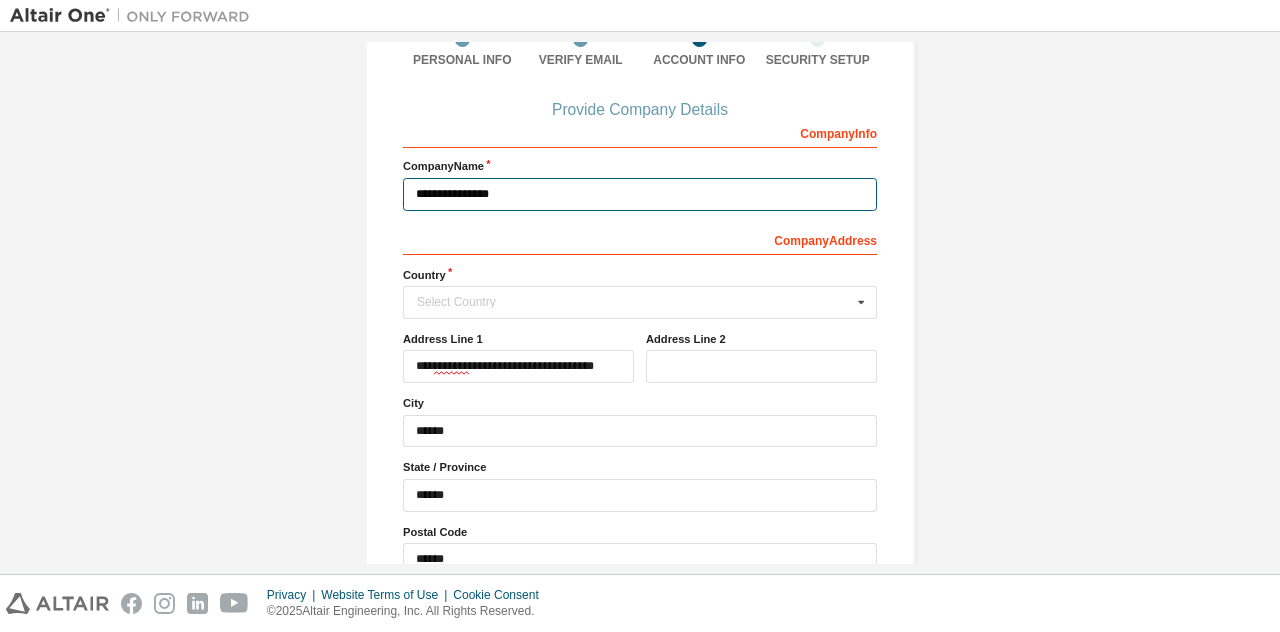 click on "**********" at bounding box center [640, 194] 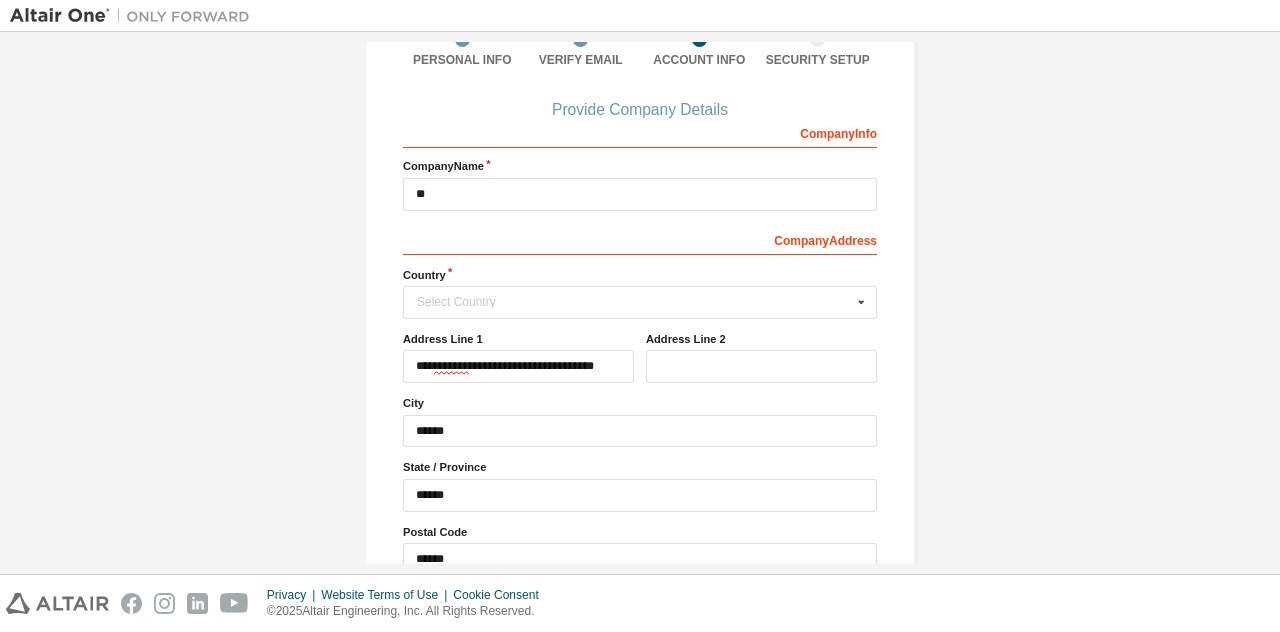 click on "Company Info Company Name ** Company Address [ADDRESS] Country Select Country Afghanistan Åland Islands Albania Algeria American Samoa Andorra Angola Anguilla Antarctica Antigua and Barbuda Argentina Armenia Aruba Australia Austria Azerbaijan Bahamas Bahrain Bangladesh Barbados Belgium Belize Benin Bermuda Bhutan Bolivia (Plurinational State of) Bonaire, Sint Eustatius and Saba Bosnia and Herzegovina Botswana Bouvet Island Brazil British Indian Ocean Territory Brunei Darussalam Bulgaria Burkina Faso Burundi Cabo Verde Cambodia Cameroon Canada Cayman Islands Central African Republic Chad Chile China Christmas Island Cocos (Keeling) Islands Colombia Comoros Congo Congo (Democratic Republic of the) Cook Islands Costa Rica Côte d'Ivoire Croatia Curaçao Cyprus Czech Republic Denmark Djibouti Dominica Dominican Republic Ecuador Egypt El Salvador Equatorial Guinea Eritrea Estonia Ethiopia Falkland Islands (Malvinas) Faroe Islands Fiji Finland France French Guiana French Polynesia French Southern Territories Gabon Gambia" at bounding box center (640, 346) 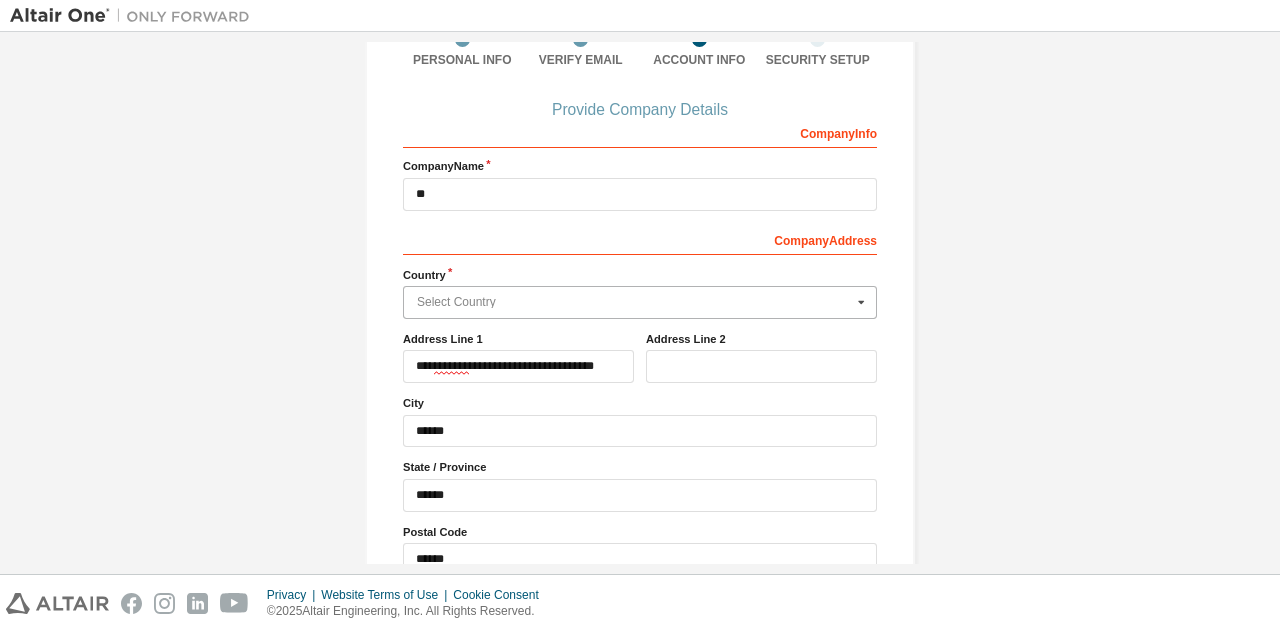 click at bounding box center [641, 302] 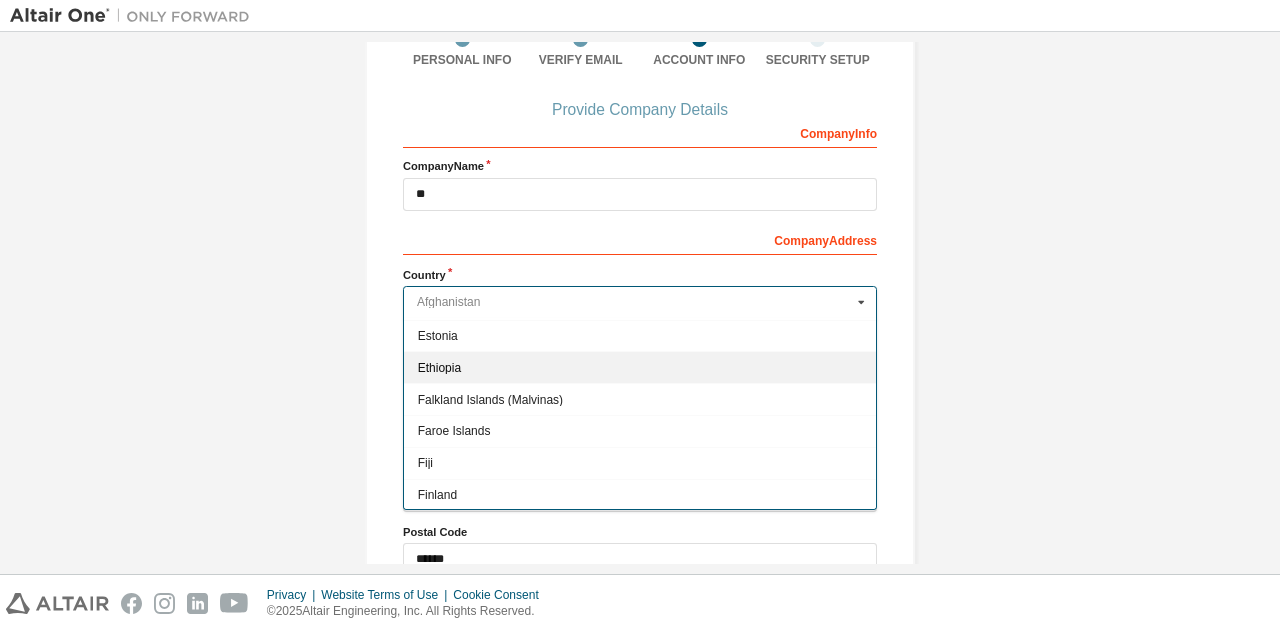 scroll, scrollTop: 1232, scrollLeft: 0, axis: vertical 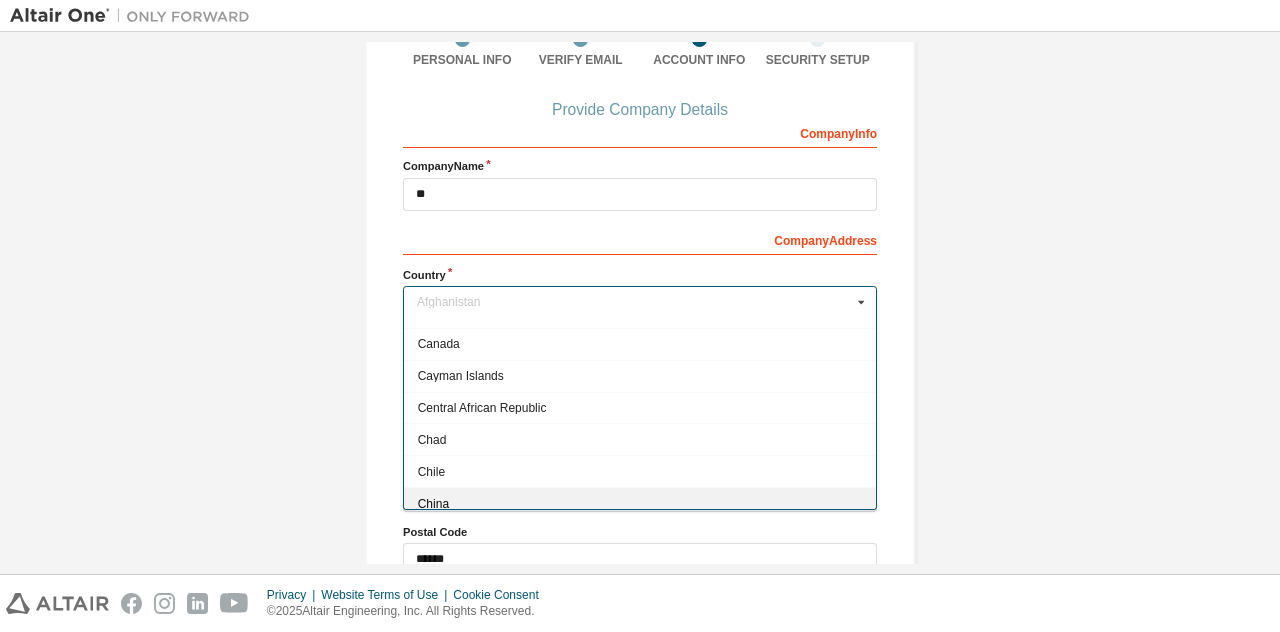 click on "China" at bounding box center [640, 503] 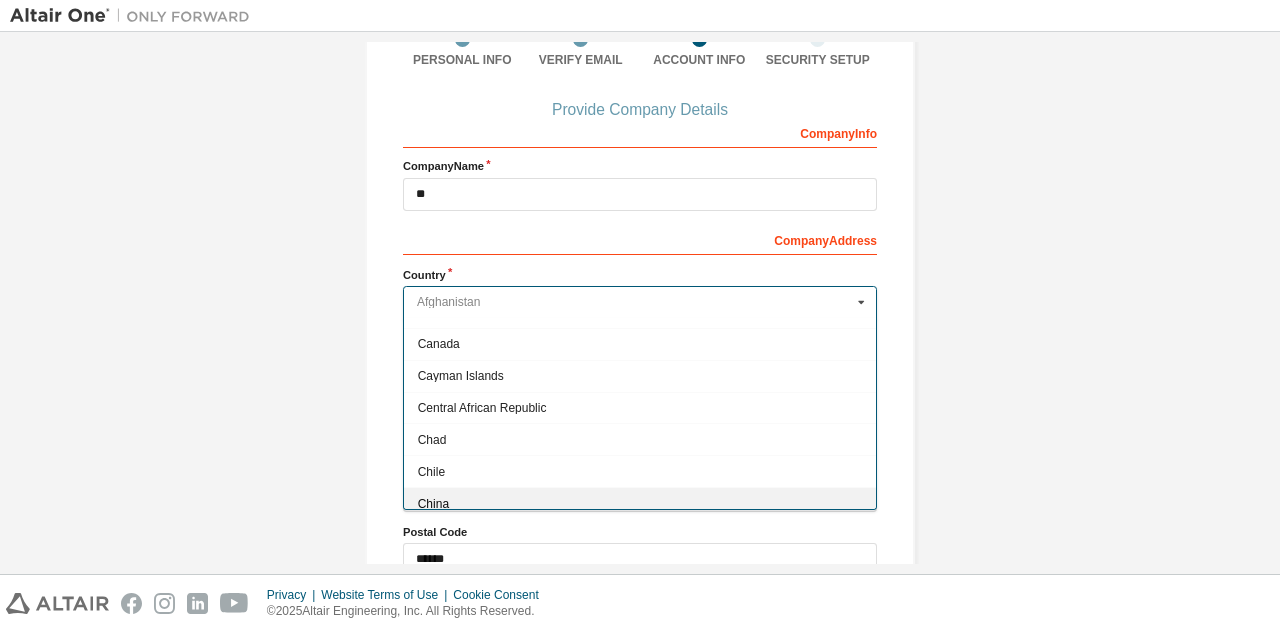 type on "***" 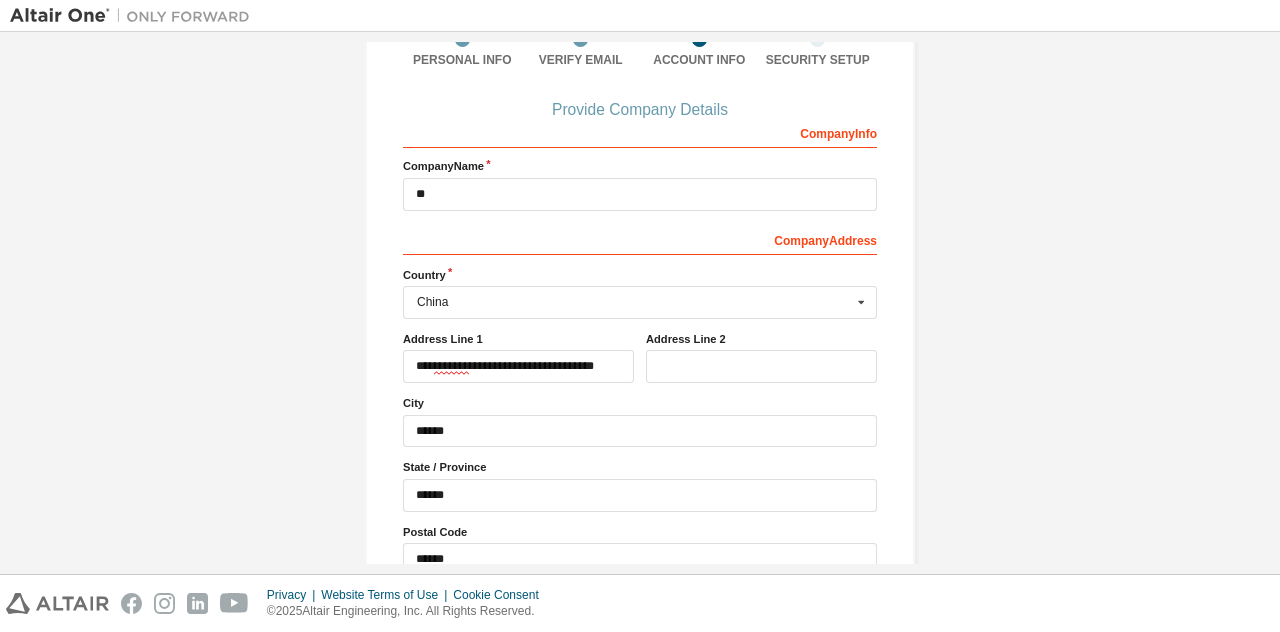 click on "Create an Altair One Account For Free Trials, Licenses, Downloads, Learning & Documentation and so much more. Personal Info Verify Email Account Info Security Setup Provide Company Details Company Info Company Name ** Company Address *** Country China Afghanistan Åland Islands Albania Algeria American Samoa Andorra Angola Anguilla Antarctica Antigua and Barbuda Argentina Armenia Aruba Australia Austria Azerbaijan Bahamas Bahrain Bangladesh Barbados Belgium Belize Benin Bermuda Bhutan Bolivia (Plurinational State of) Bonaire, Sint Eustatius and Saba Bosnia and Herzegovina Botswana Bouvet Island Brazil British Indian Ocean Territory Brunei Darussalam Bulgaria Burkina Faso Burundi Cabo Verde Cambodia Cameroon Canada Cayman Islands Central African Republic Chad Chile China Christmas Island Cocos (Keeling) Islands Colombia Comoros Congo Congo (Democratic Republic of the) Cook Islands Costa Rica Côte d'Ivoire Croatia Curaçao Cyprus Czech Republic Denmark Djibouti Dominica Dominican Republic Ecuador" at bounding box center [640, 268] 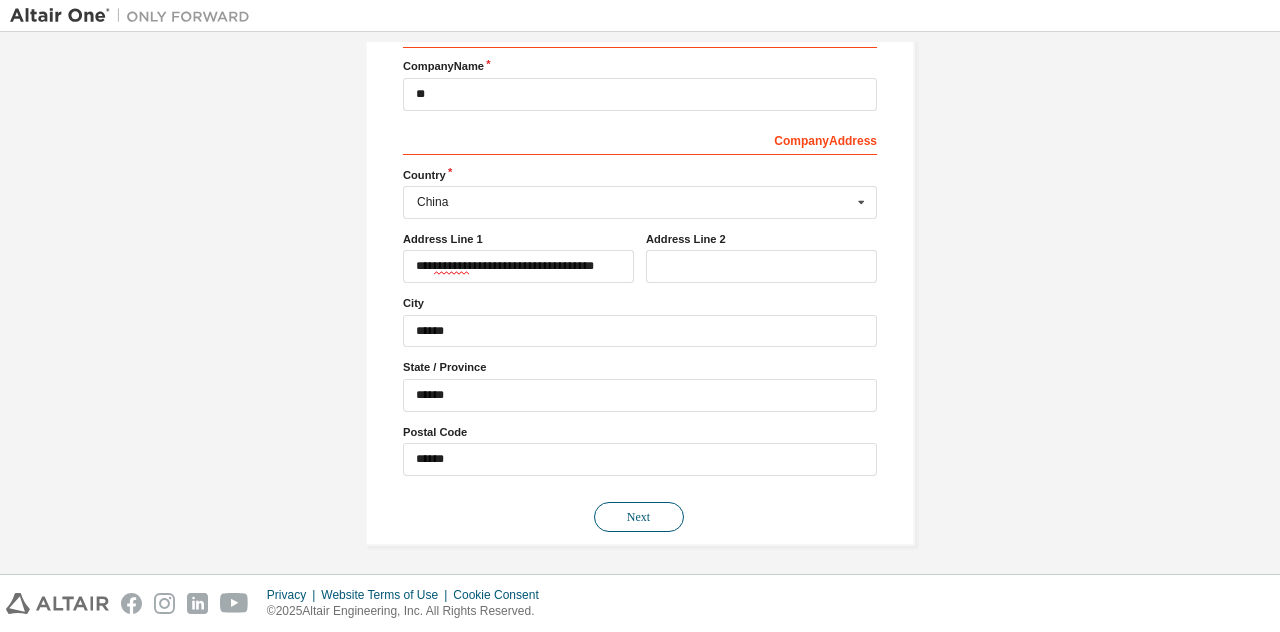 click on "Next" at bounding box center (639, 517) 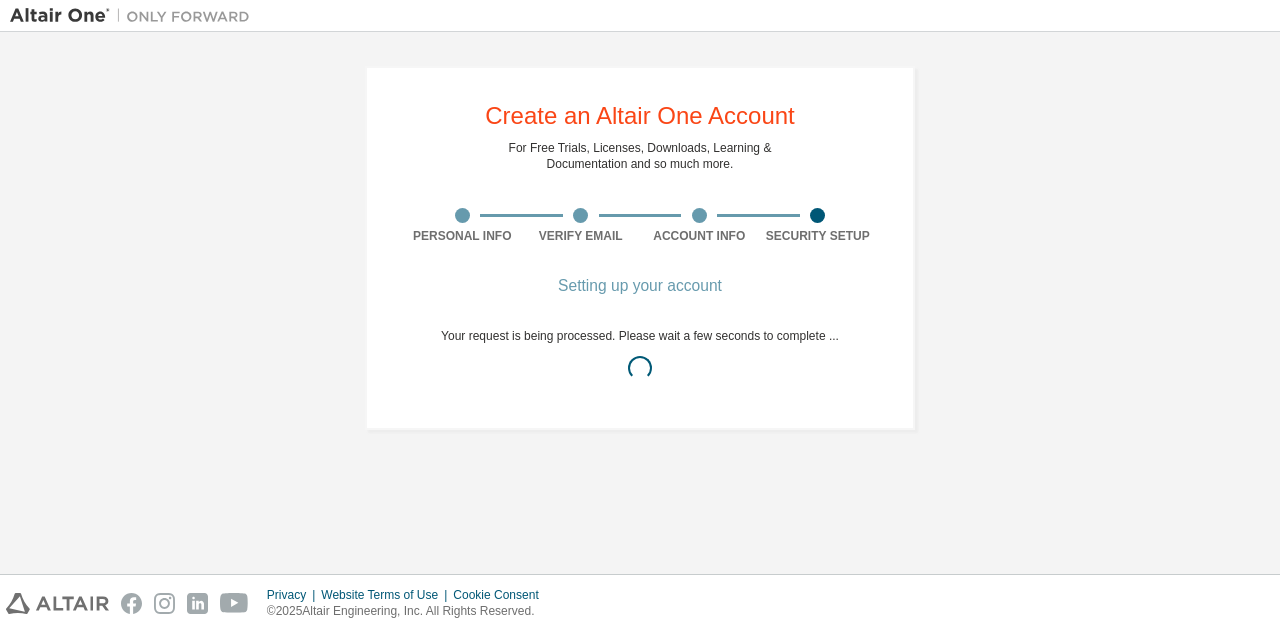 scroll, scrollTop: 0, scrollLeft: 0, axis: both 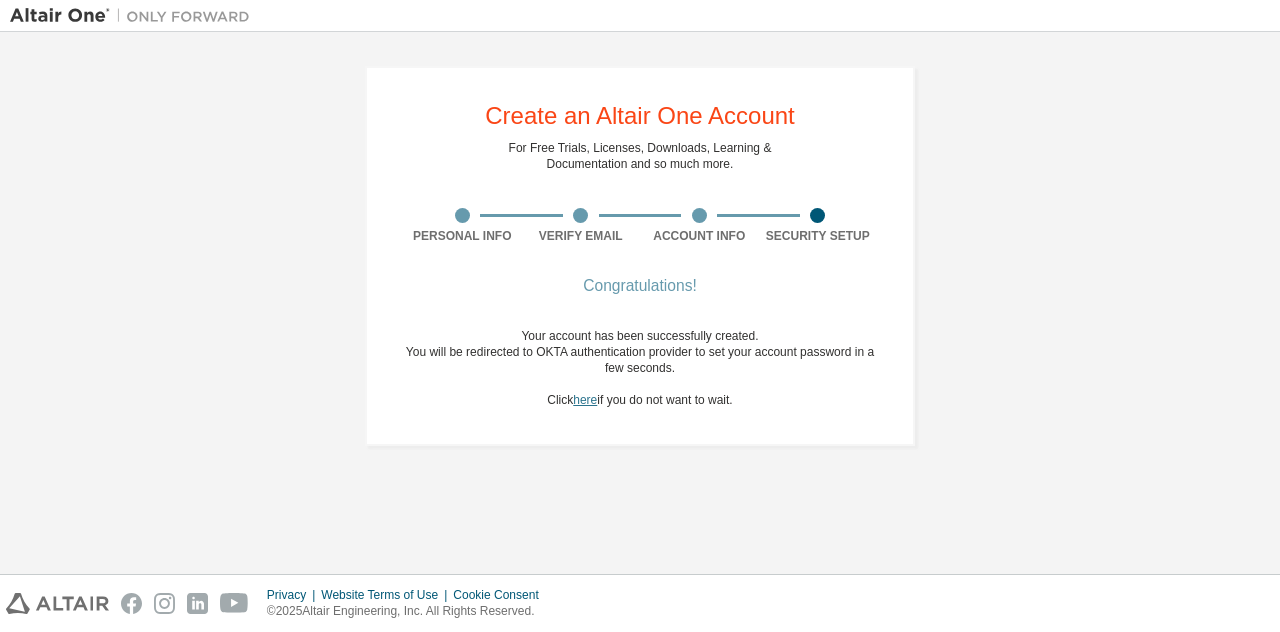 click on "here" at bounding box center [585, 400] 